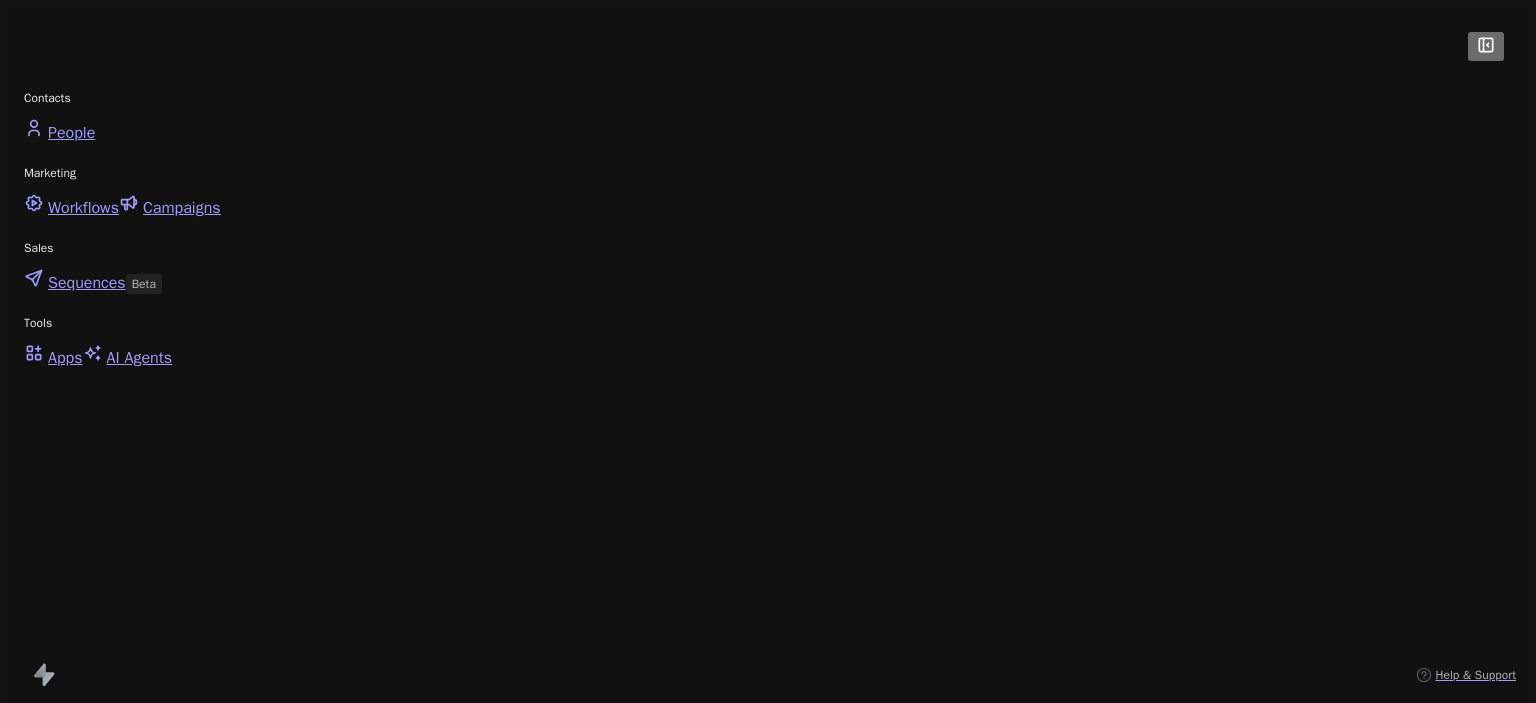 scroll, scrollTop: 0, scrollLeft: 0, axis: both 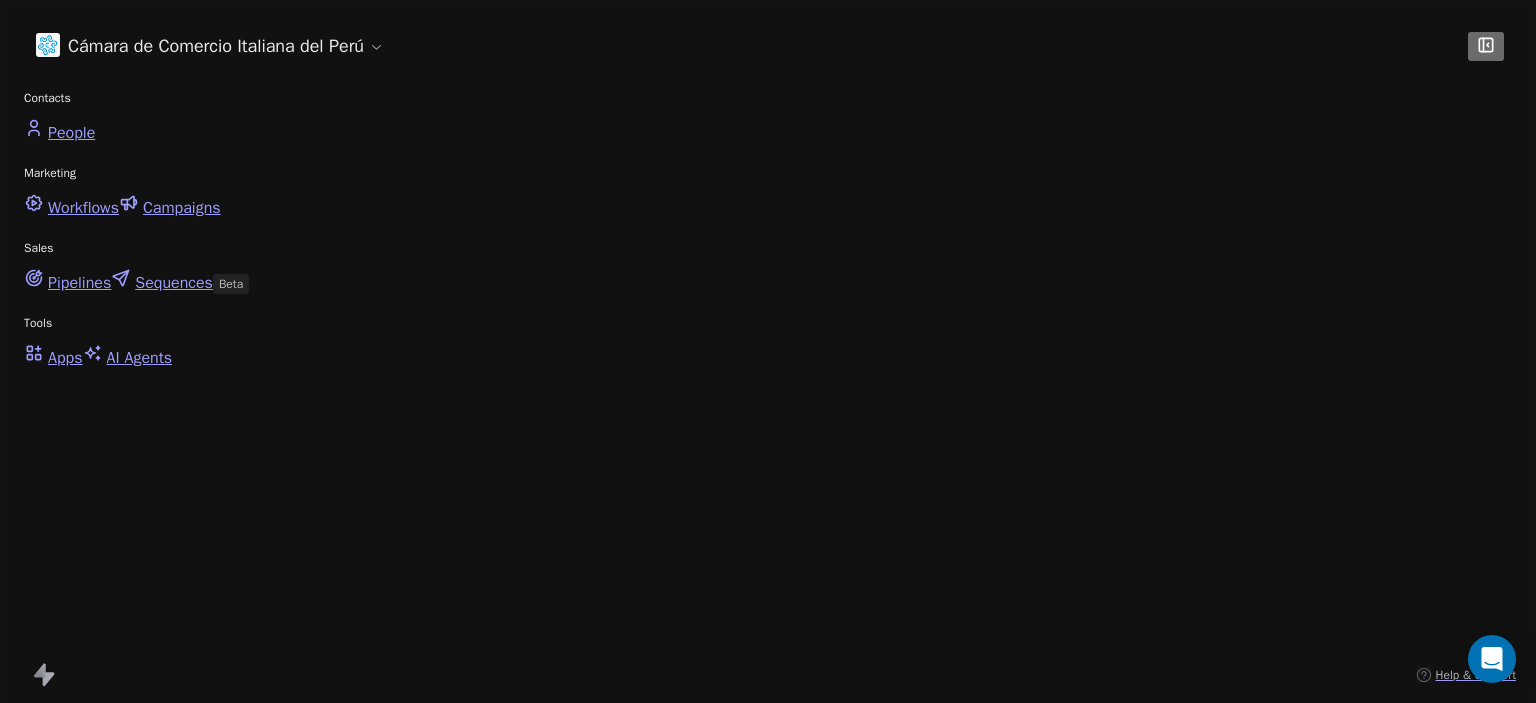 click on "People" at bounding box center [71, 133] 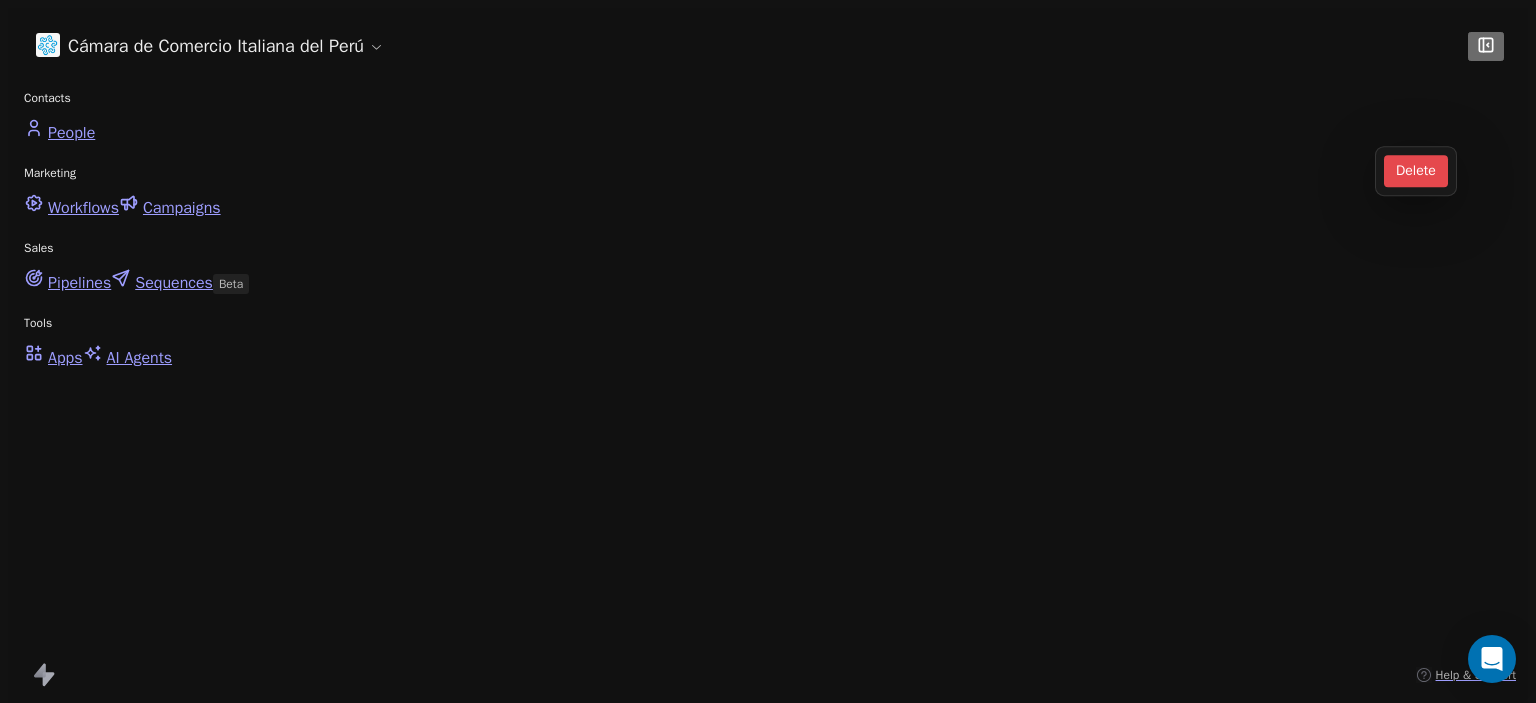 click on "Delete" at bounding box center (1416, 171) 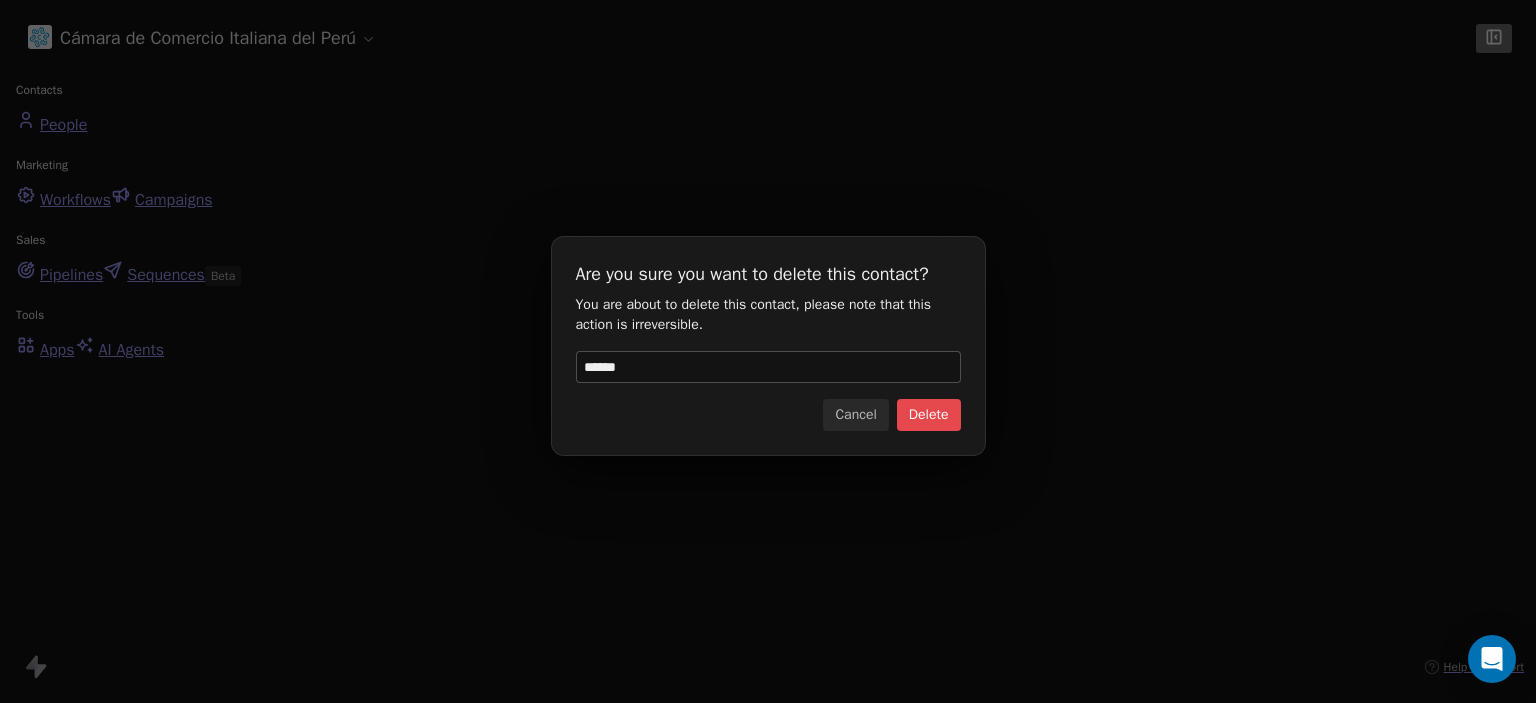 type on "******" 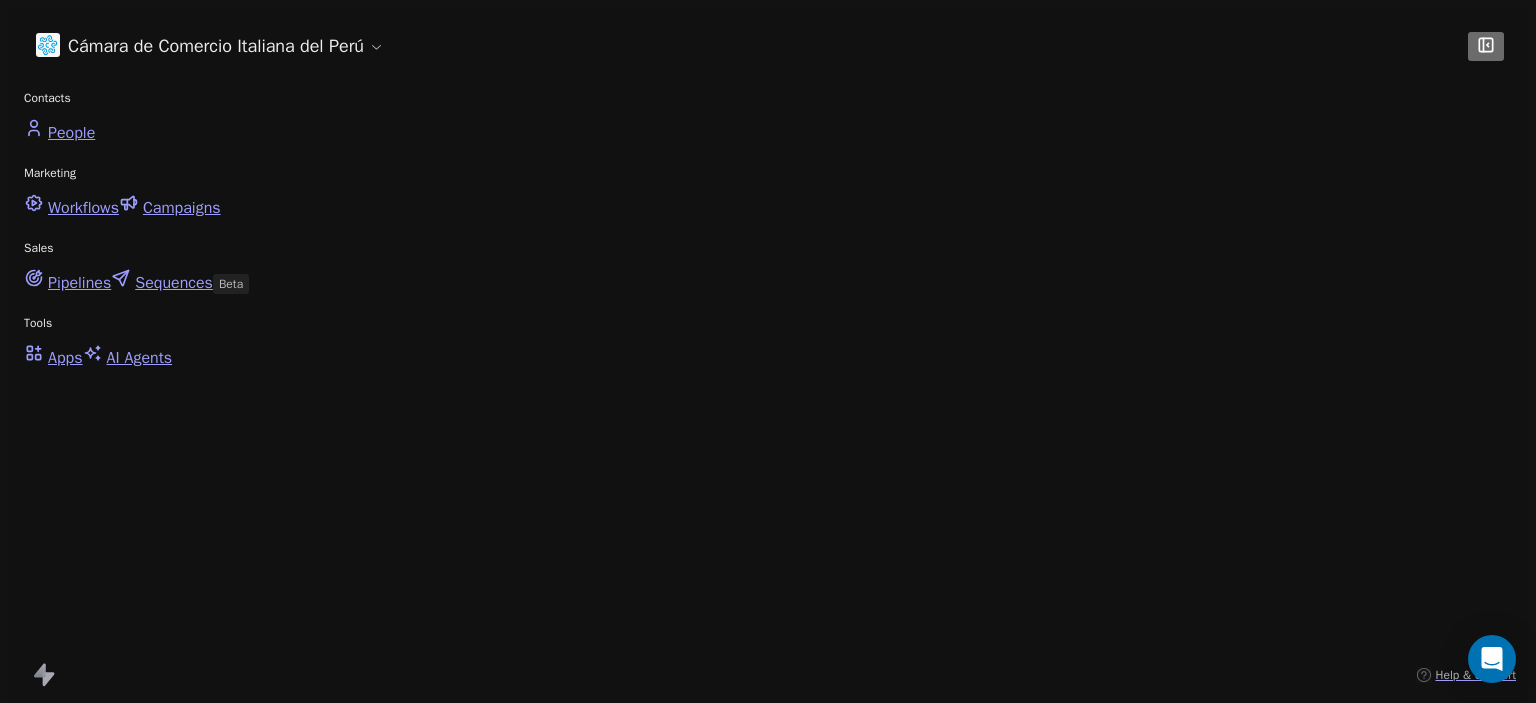 scroll, scrollTop: 16, scrollLeft: 16, axis: both 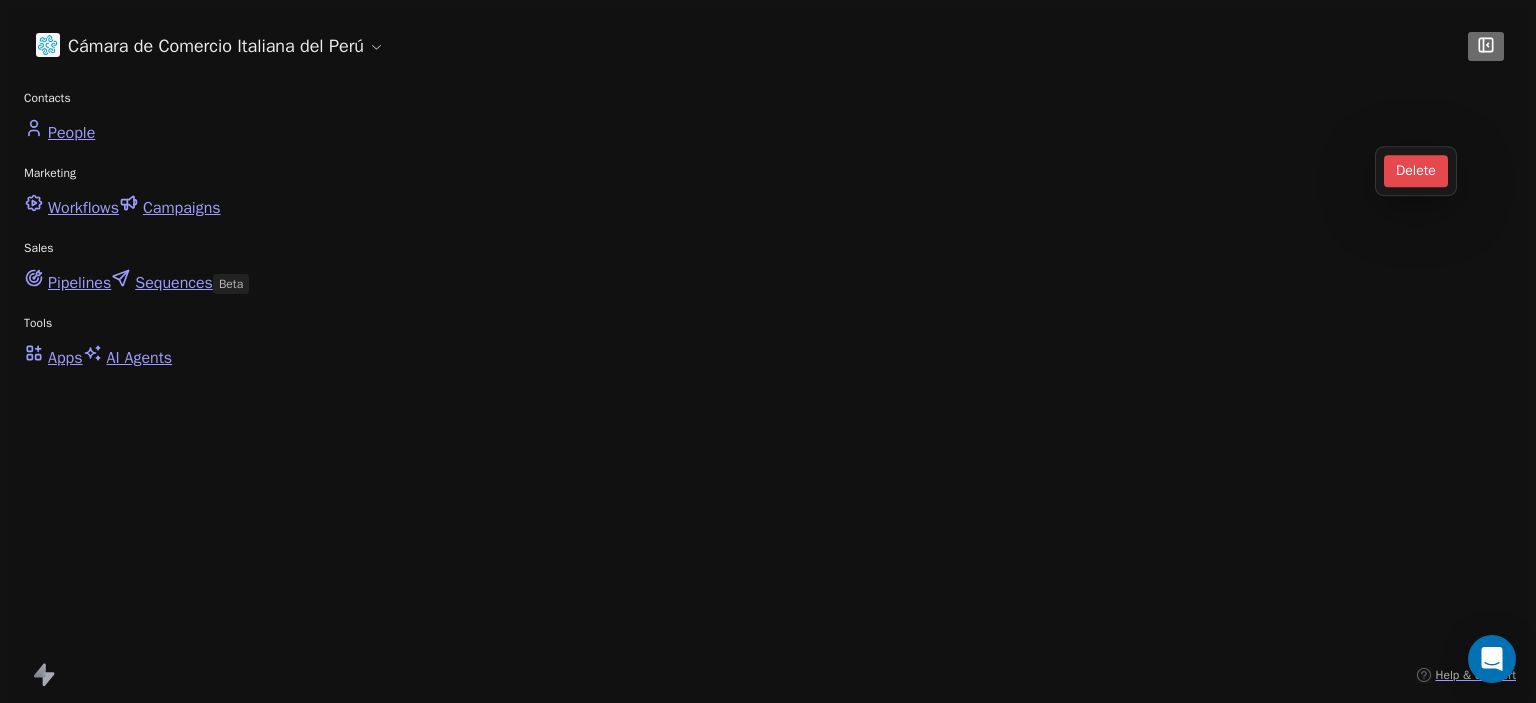 click on "Delete" at bounding box center [1416, 171] 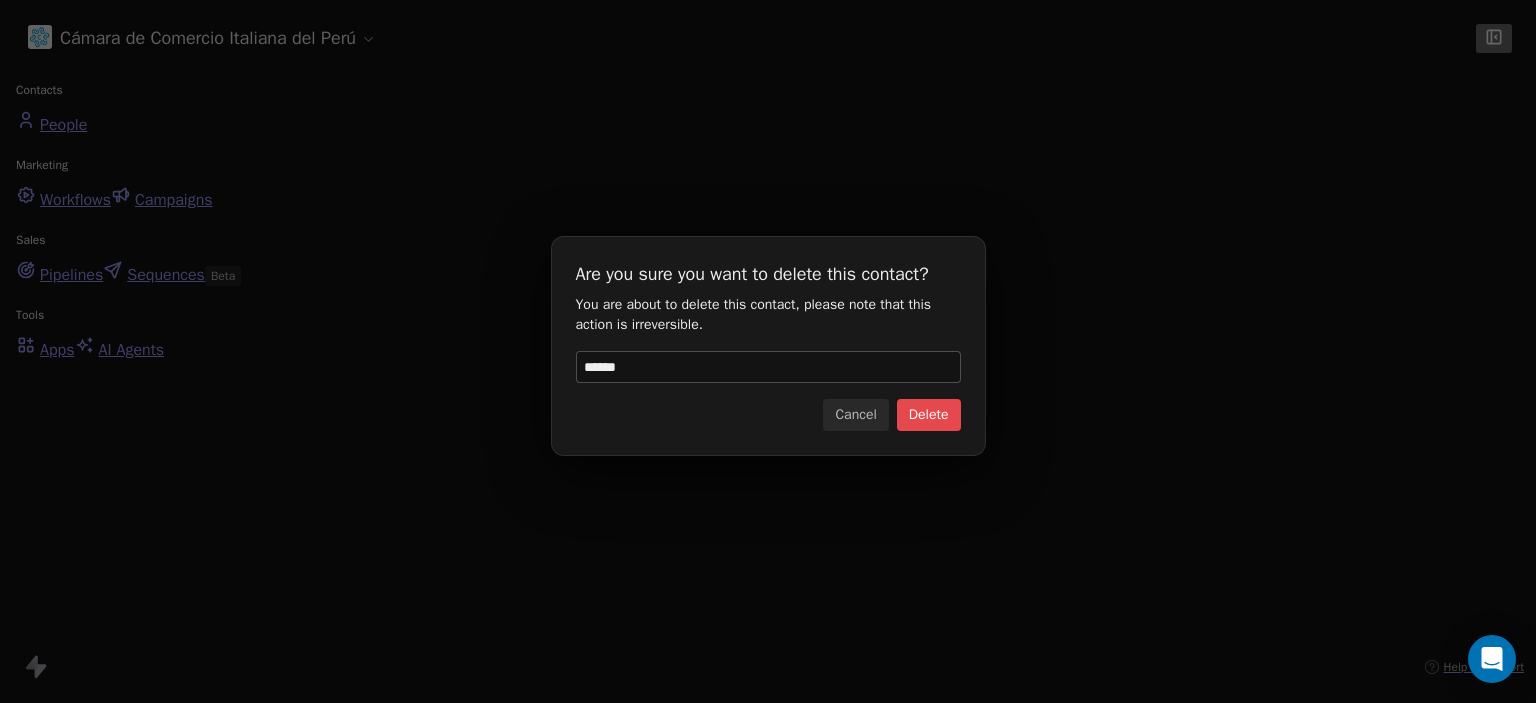 type on "******" 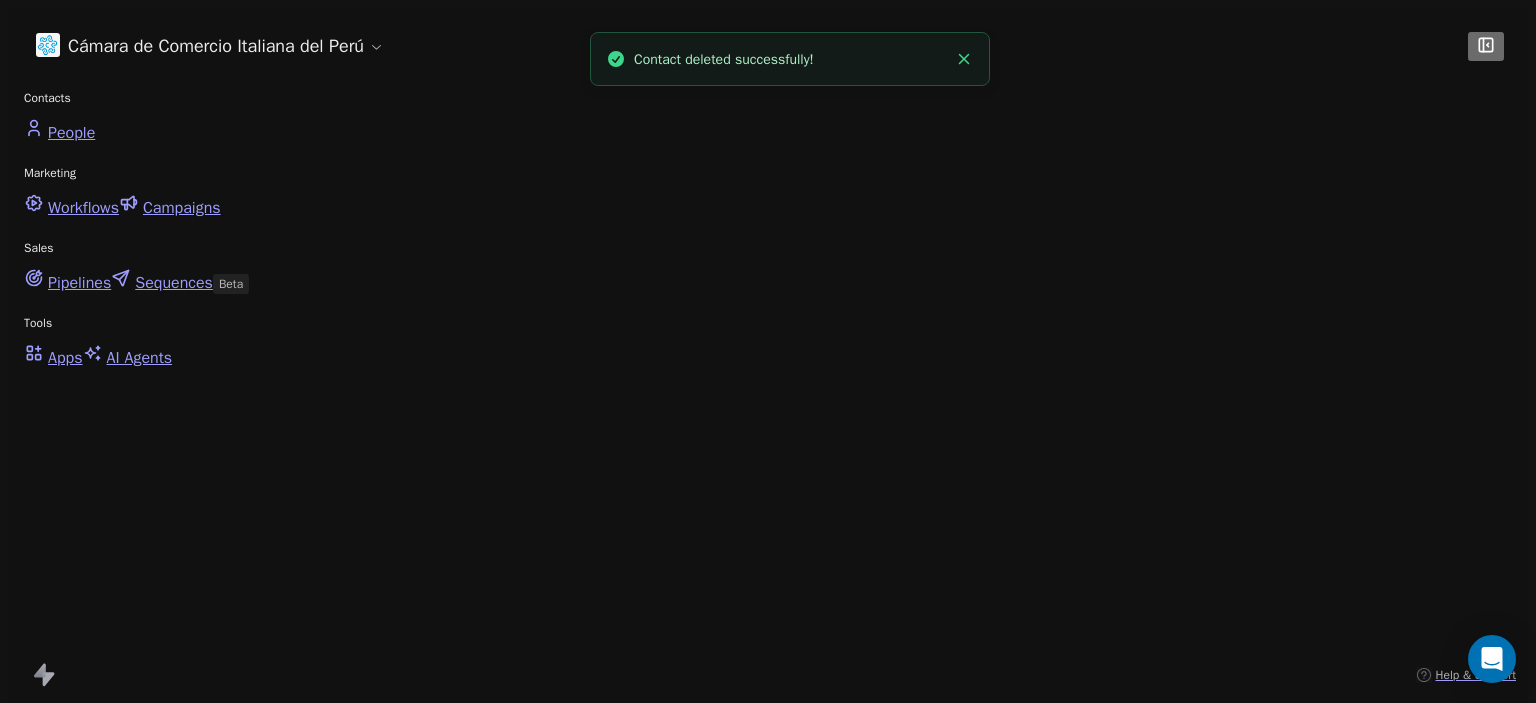 scroll, scrollTop: 16, scrollLeft: 16, axis: both 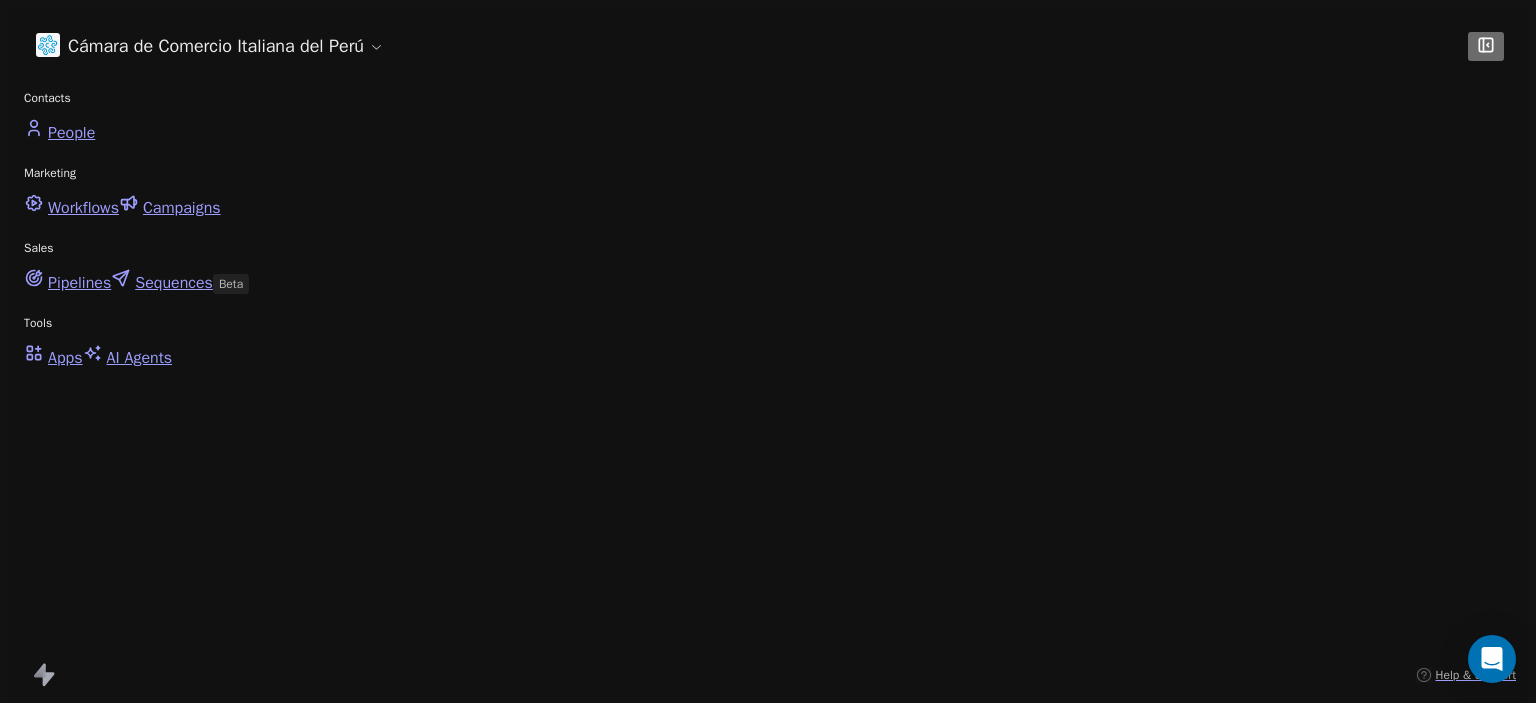 click on "**********" at bounding box center [1302, 803] 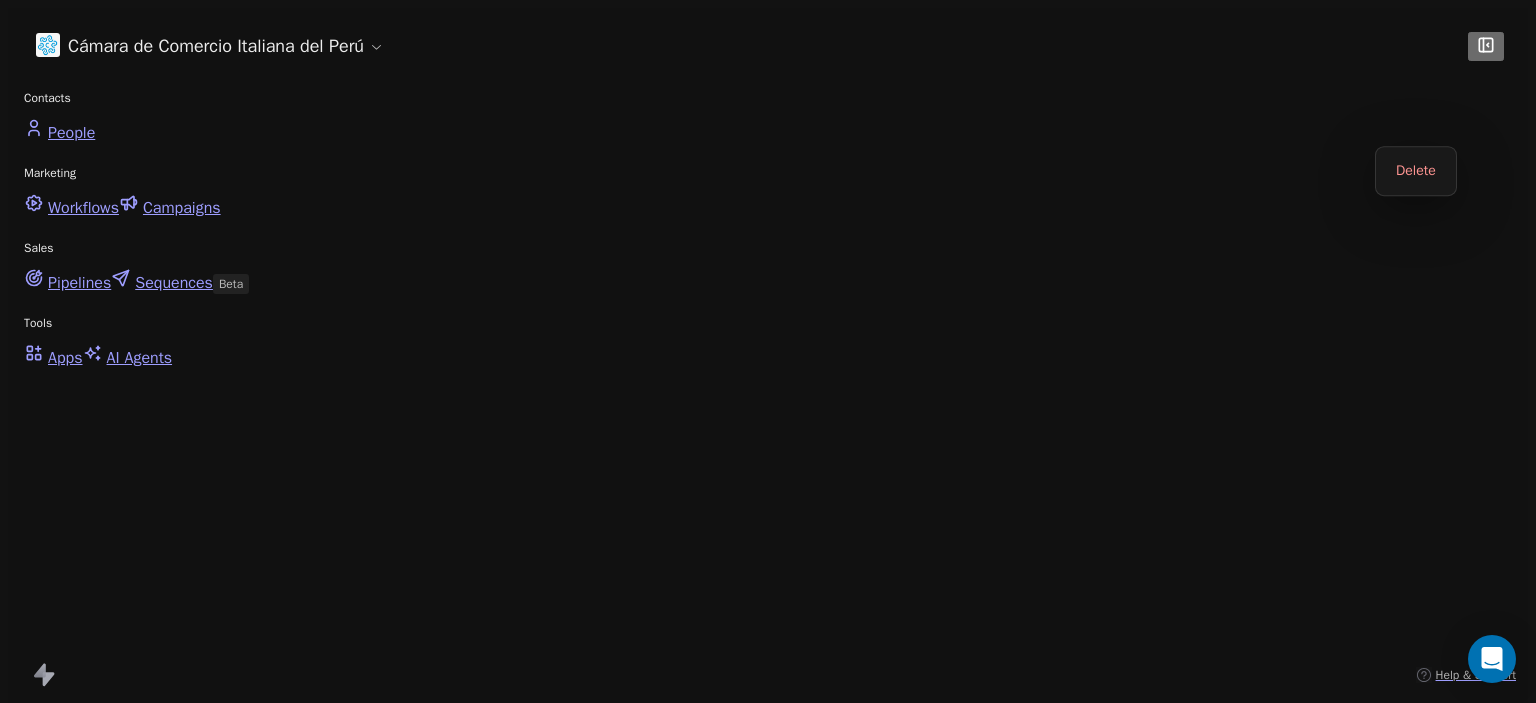 click at bounding box center [1472, 838] 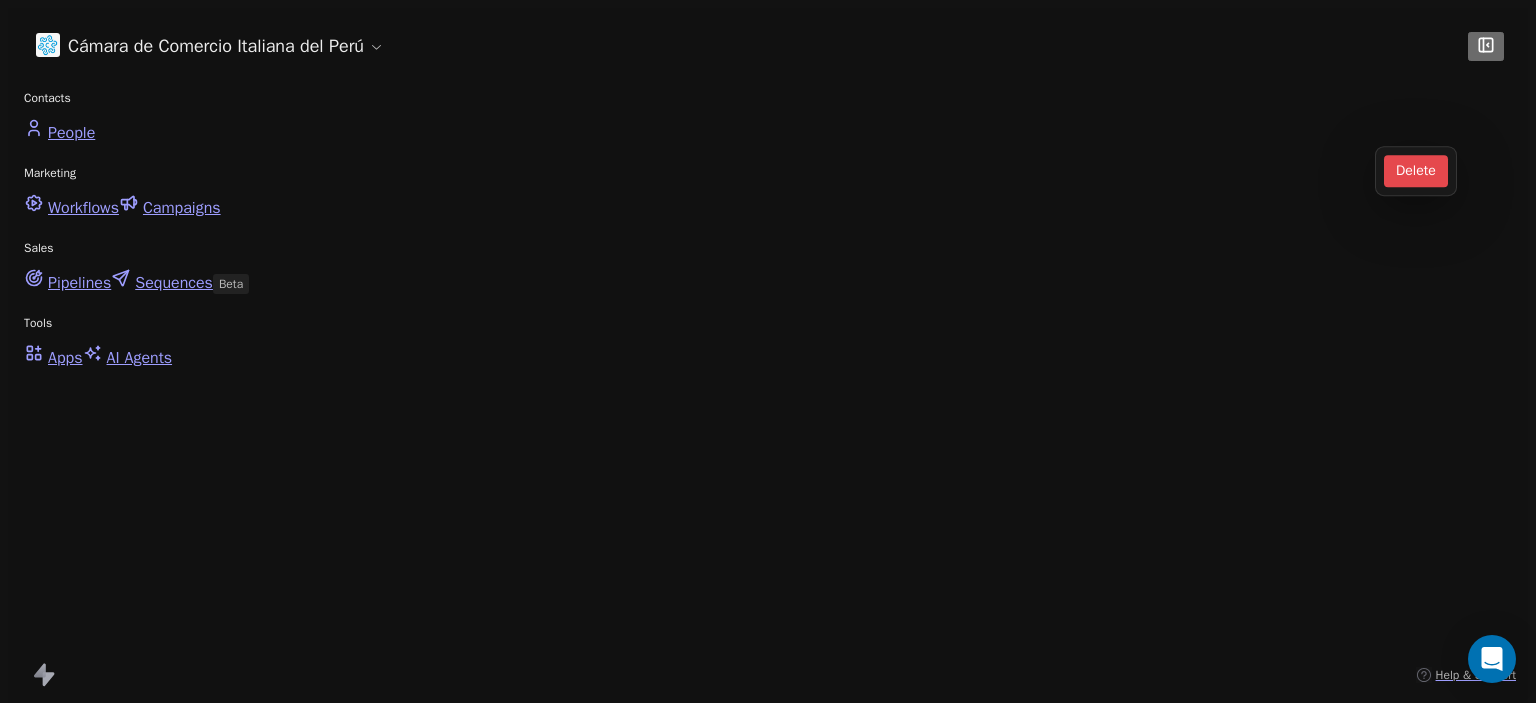 click on "Delete" at bounding box center [1416, 171] 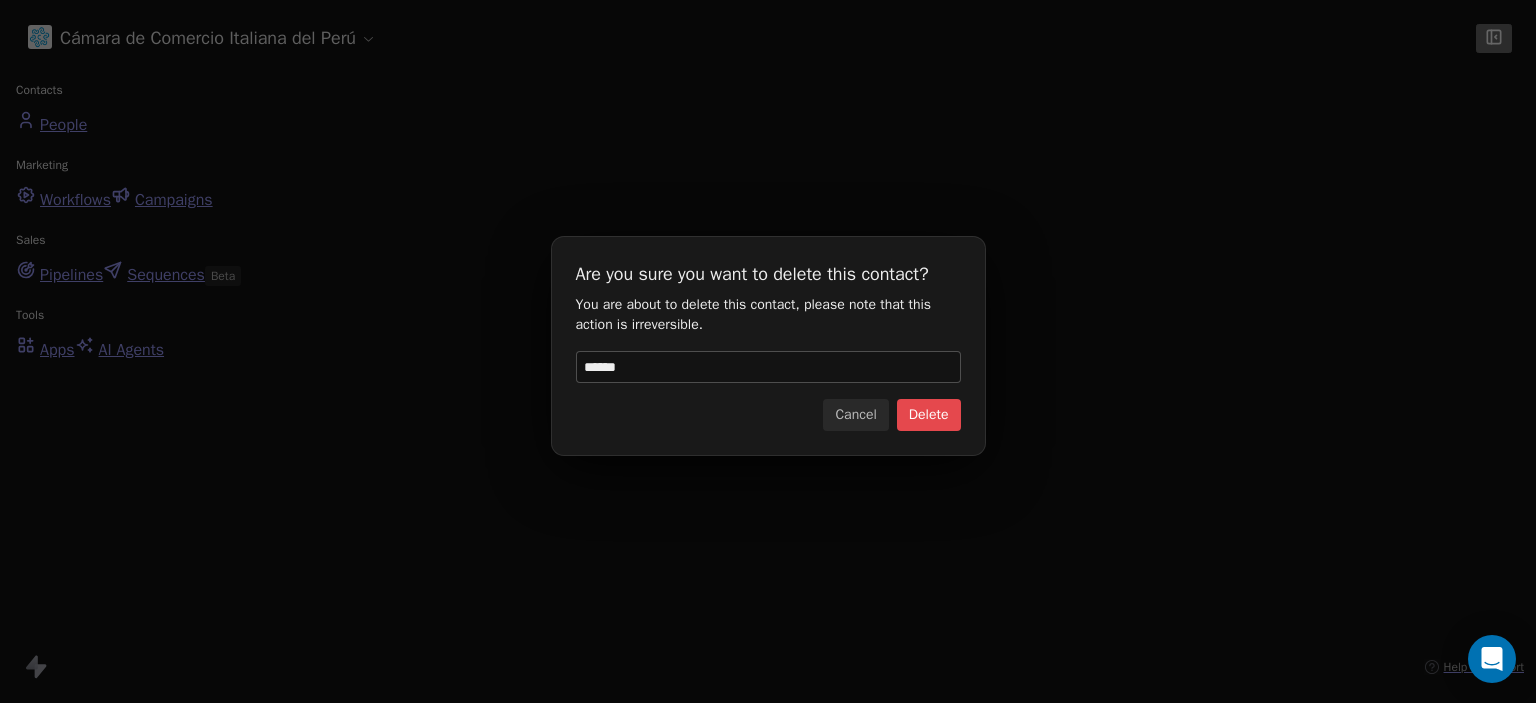type on "******" 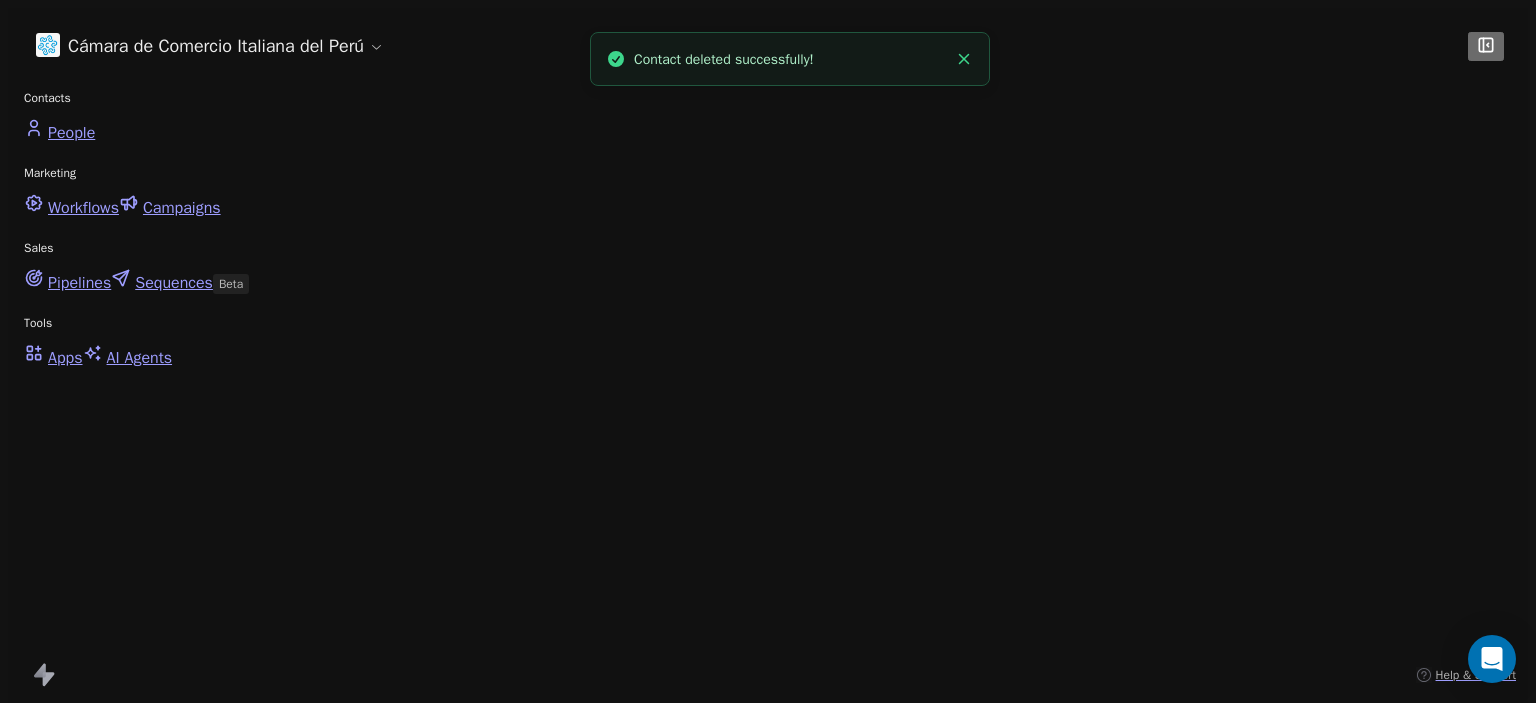scroll, scrollTop: 16, scrollLeft: 16, axis: both 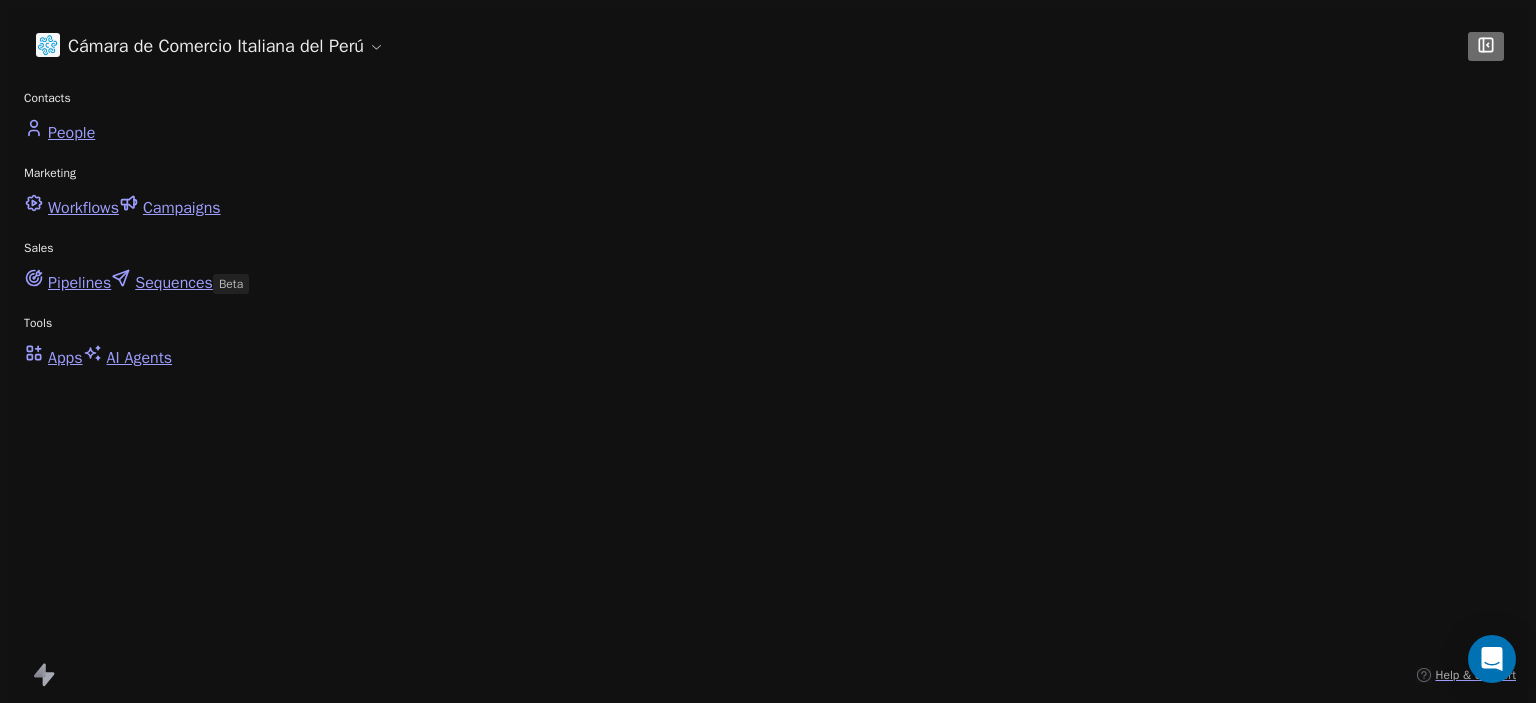click on "**********" at bounding box center (1302, 803) 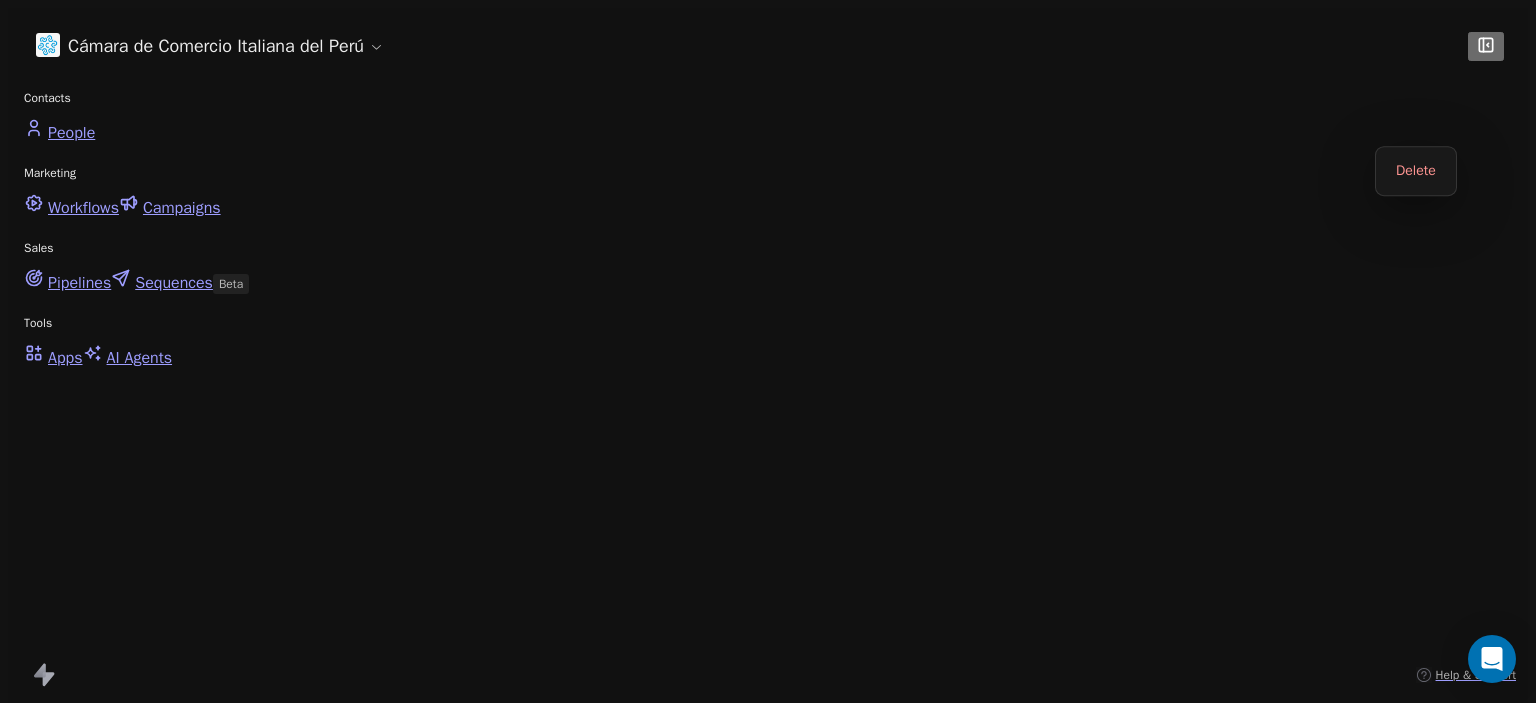 click at bounding box center (1472, 838) 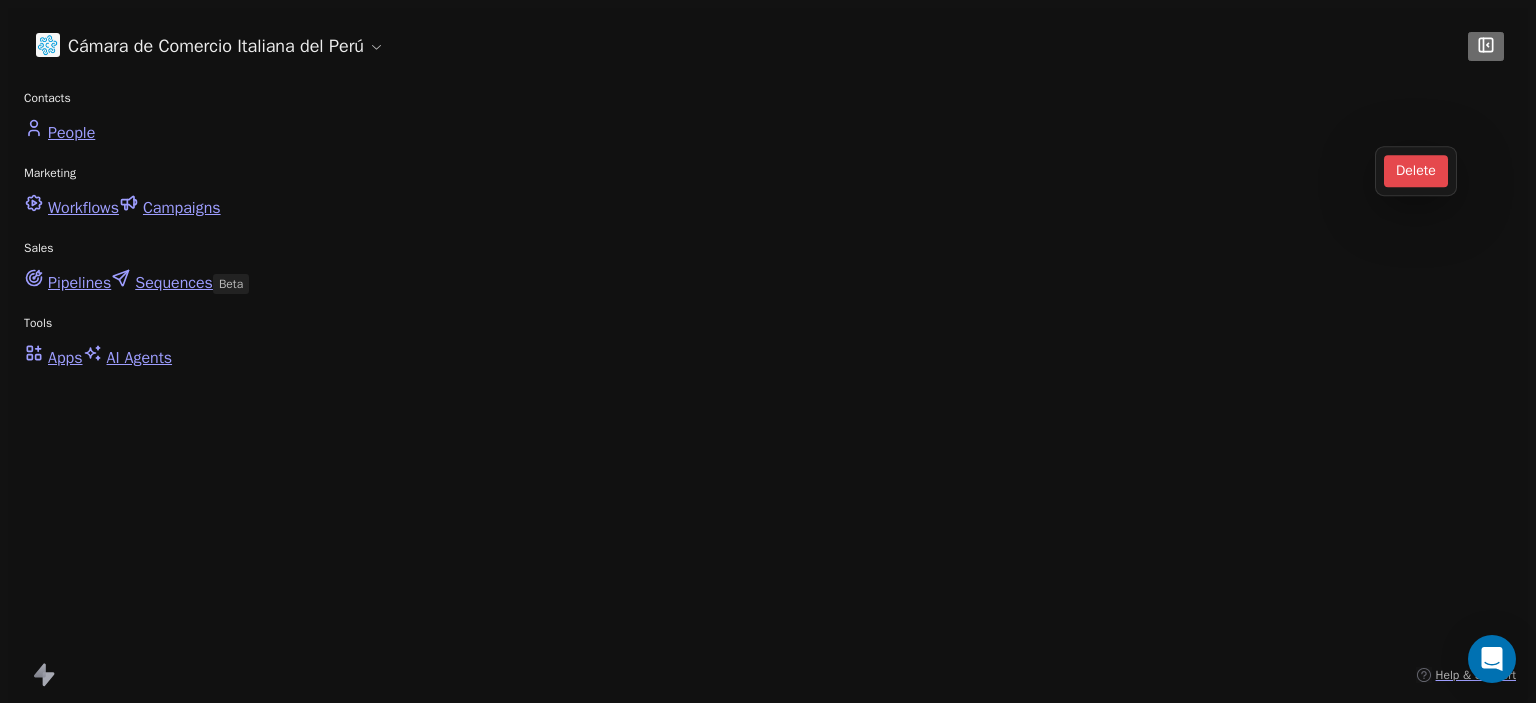 click on "Delete" at bounding box center [1416, 171] 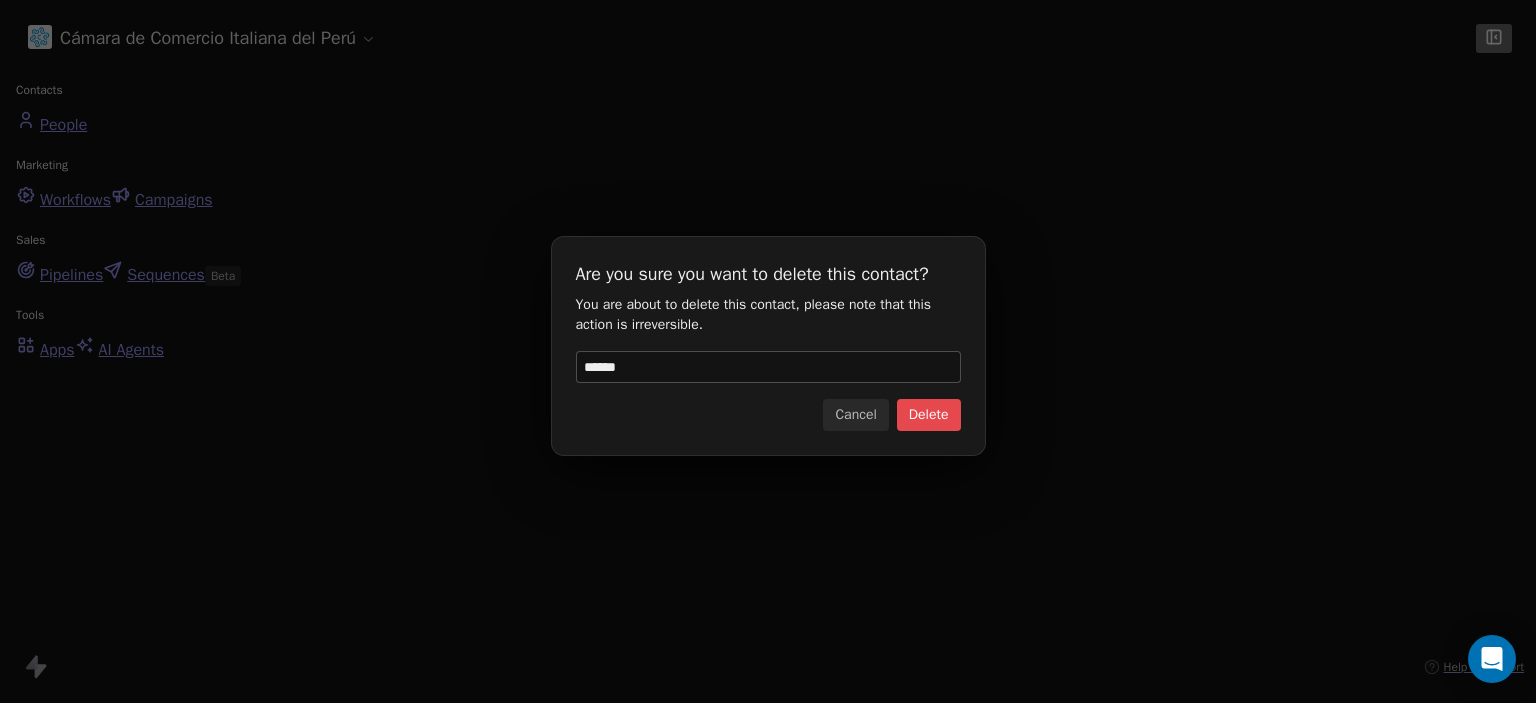 type on "******" 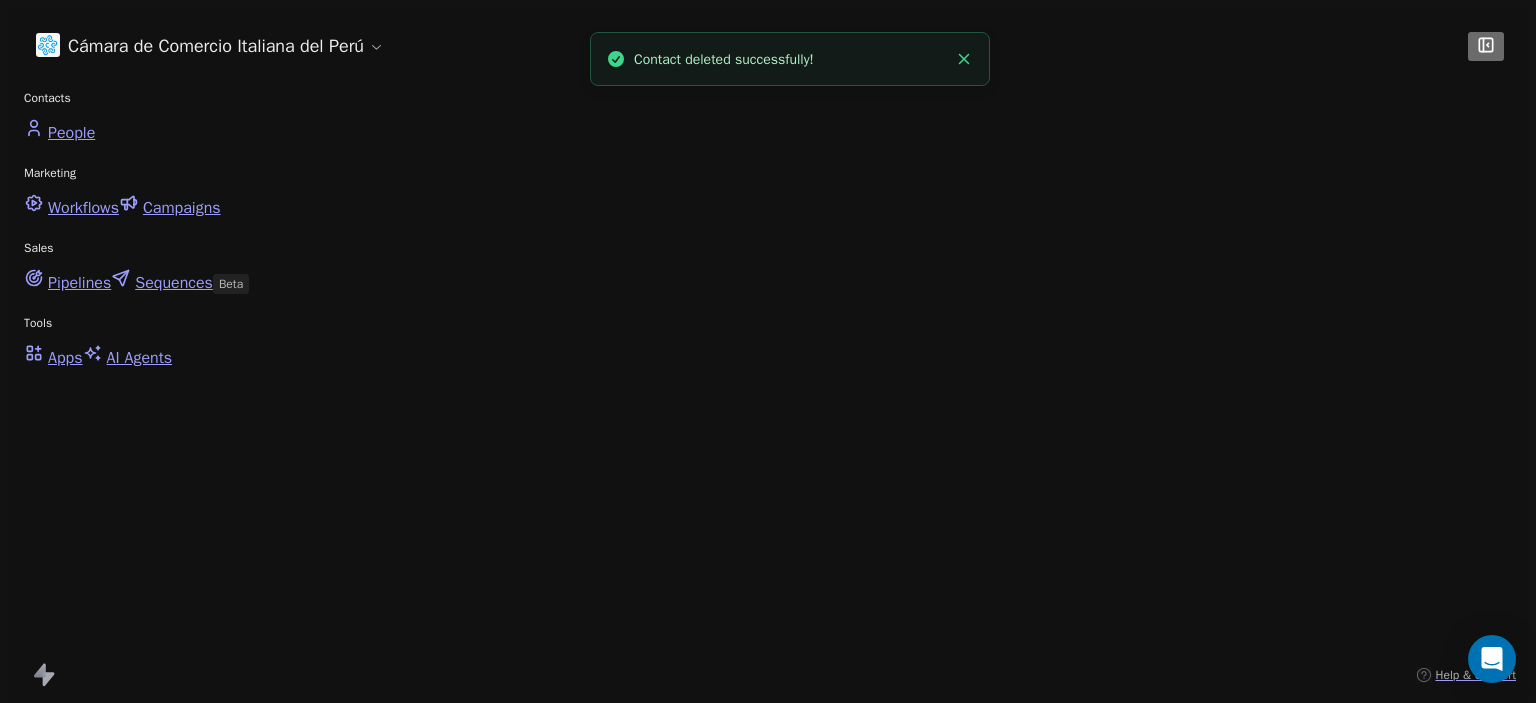 scroll, scrollTop: 16, scrollLeft: 16, axis: both 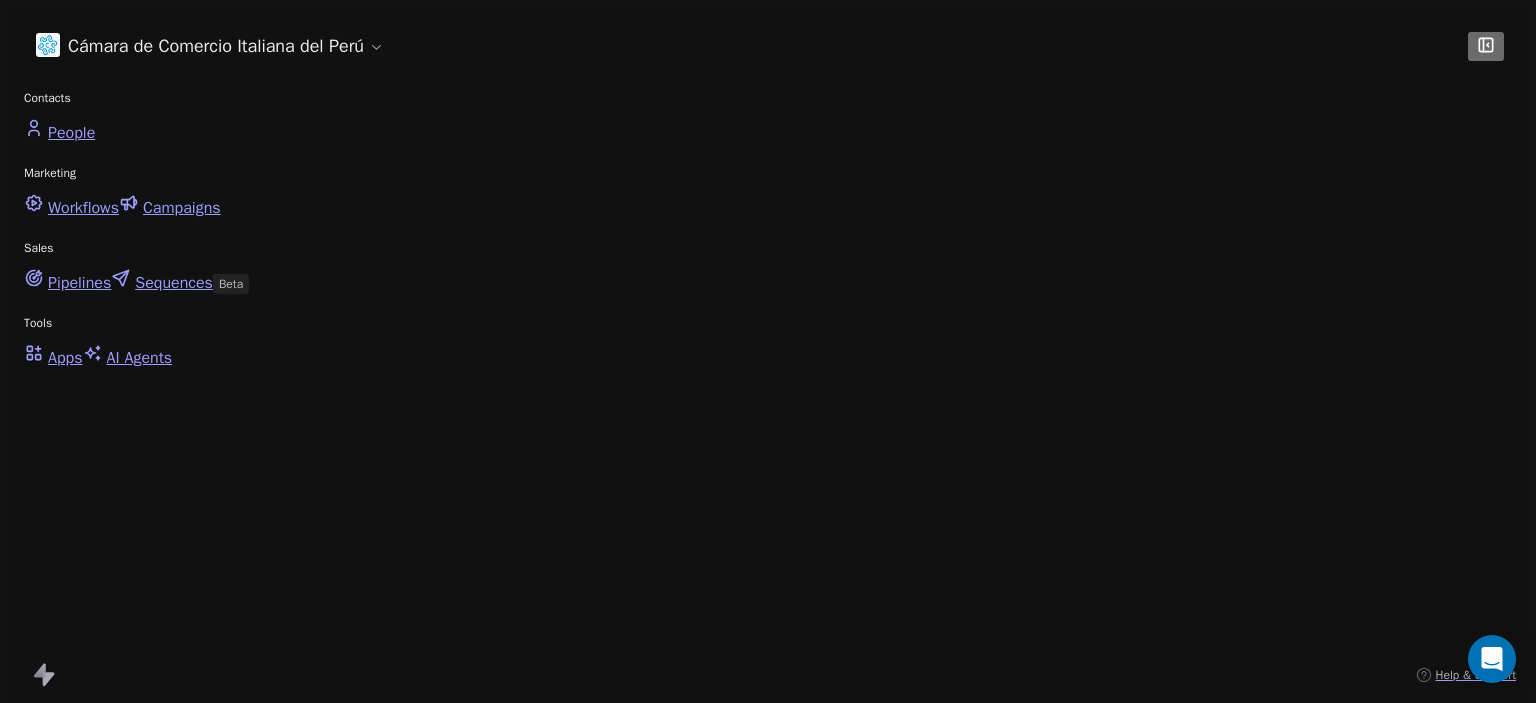 click on "**********" at bounding box center (1302, 803) 